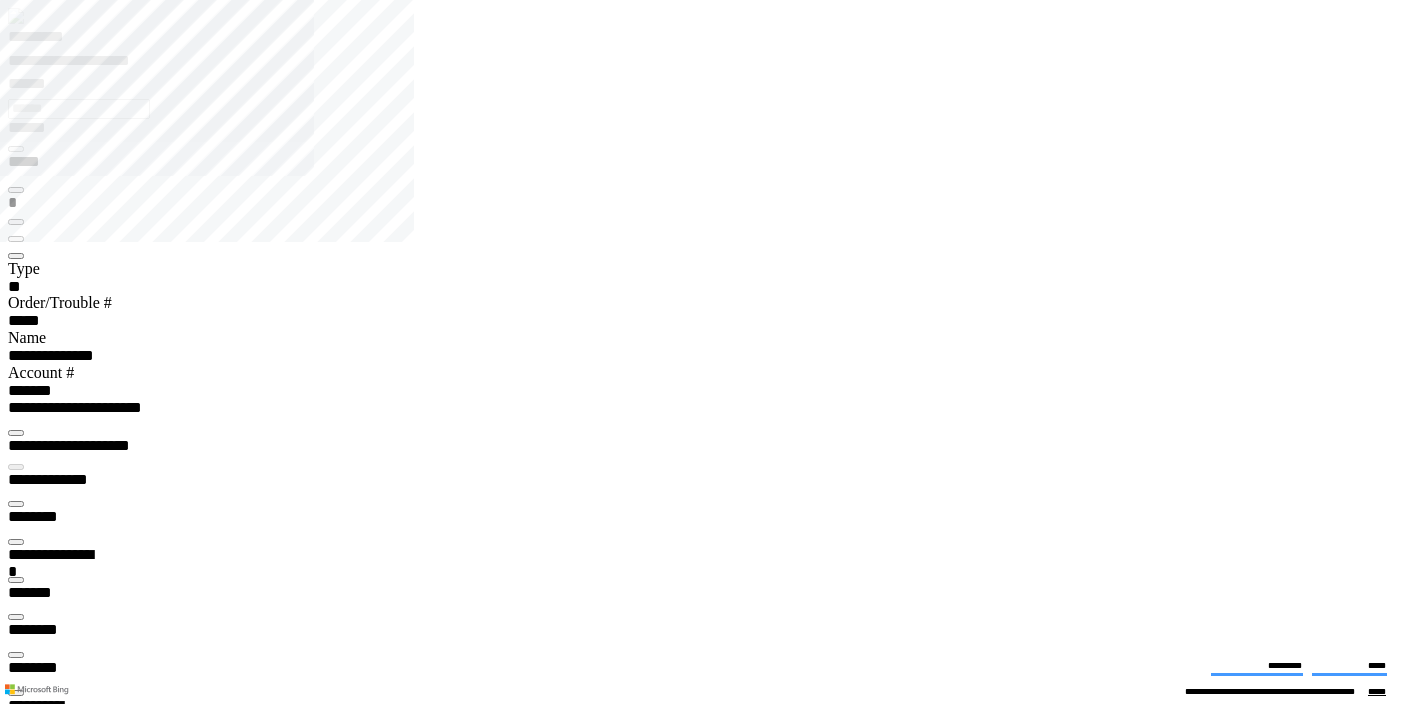 scroll, scrollTop: 0, scrollLeft: 0, axis: both 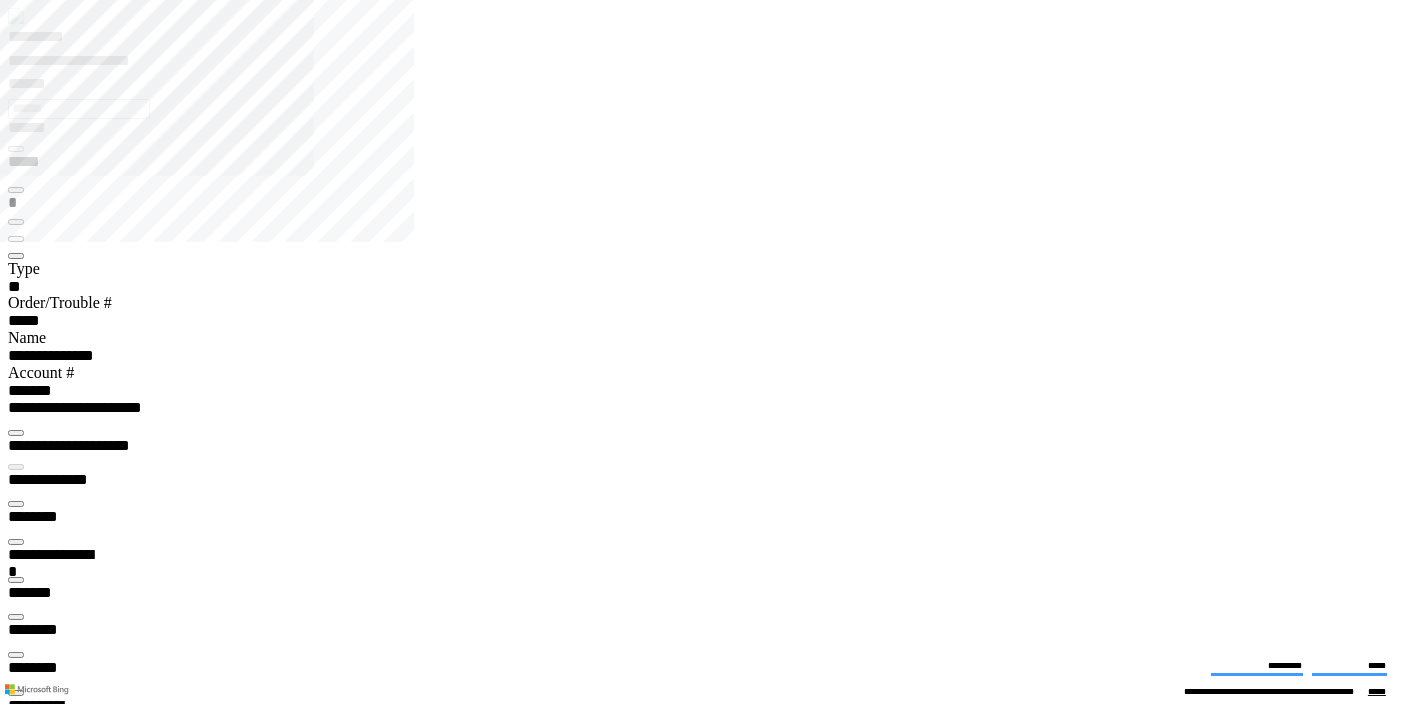 click at bounding box center (713, 2498) 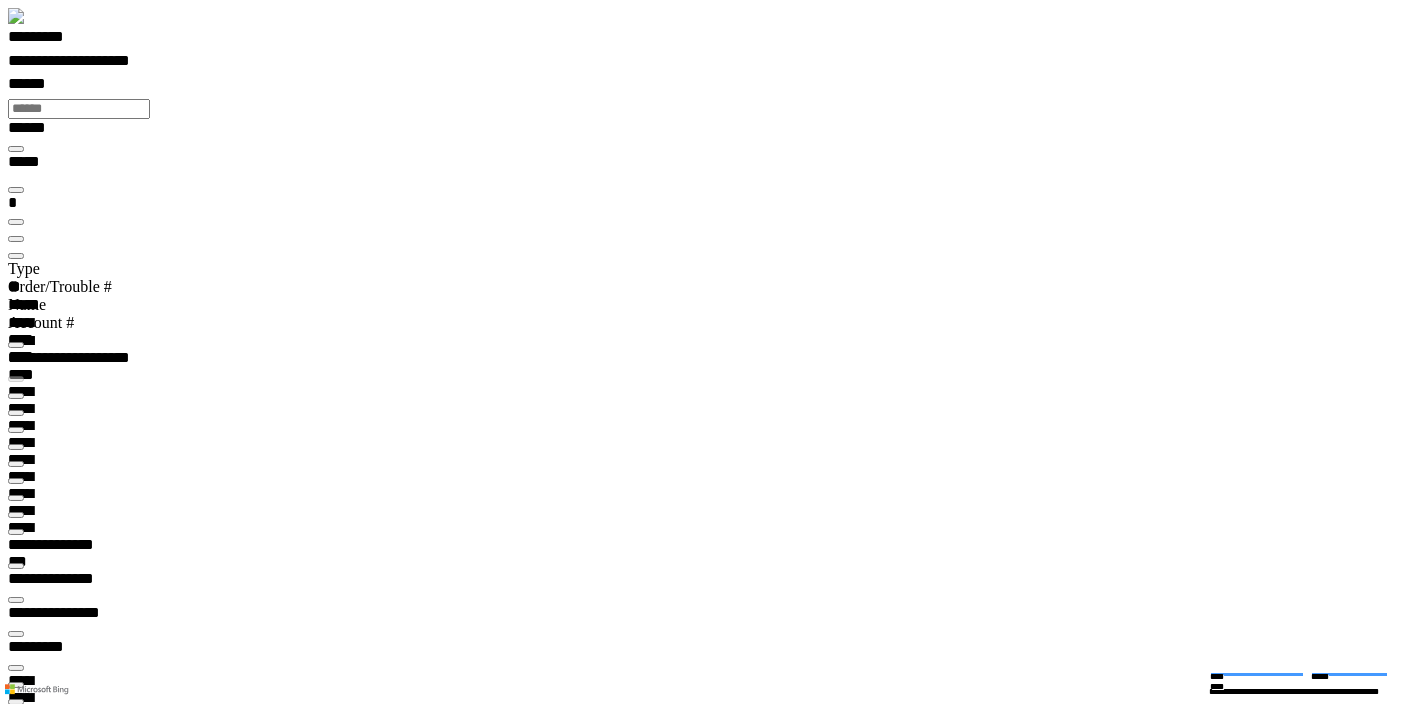 click at bounding box center [16, 15422] 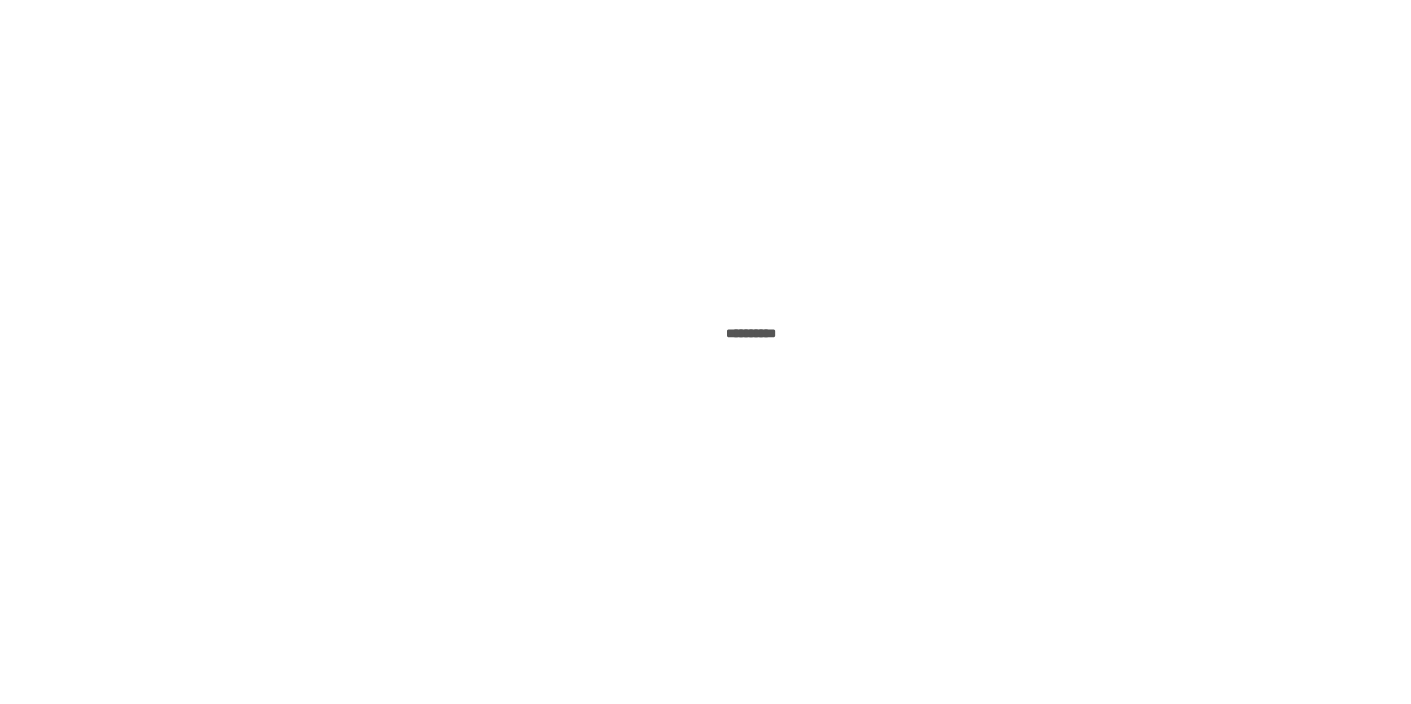scroll, scrollTop: 0, scrollLeft: 0, axis: both 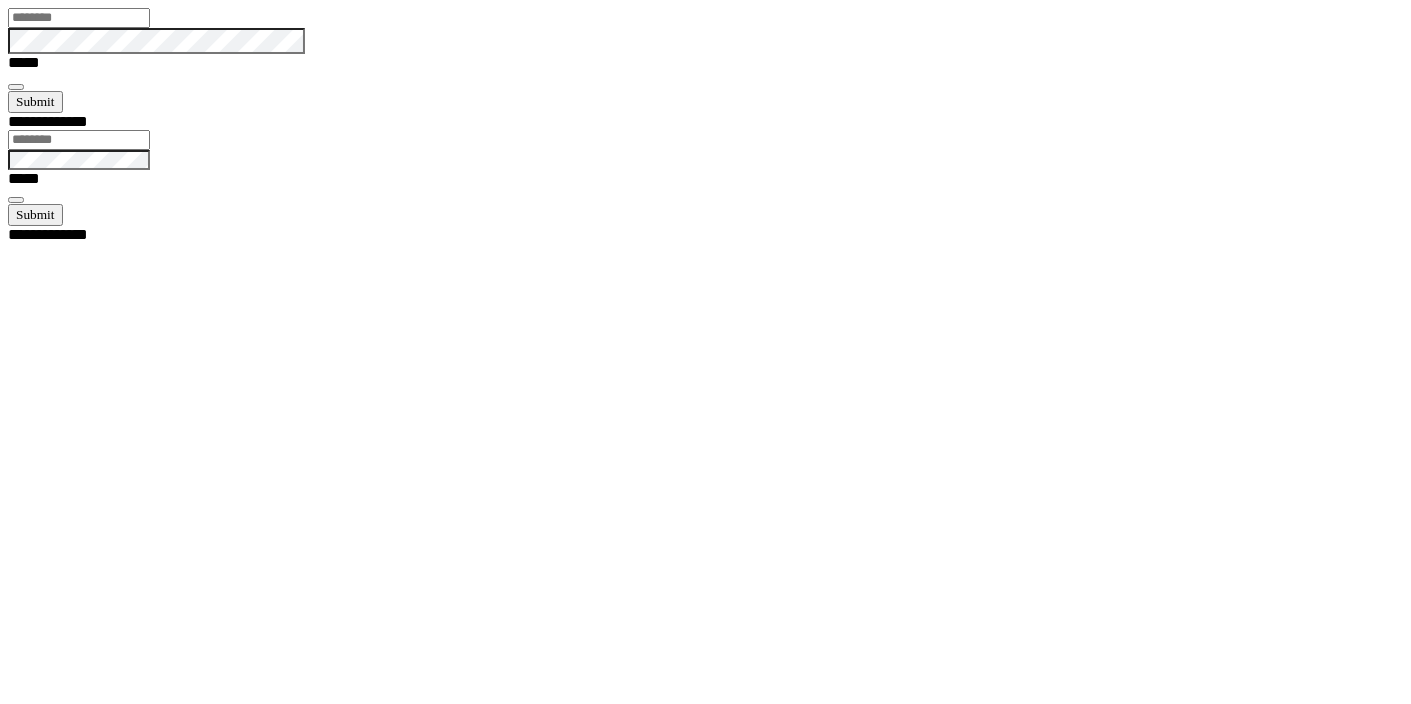 type on "*****" 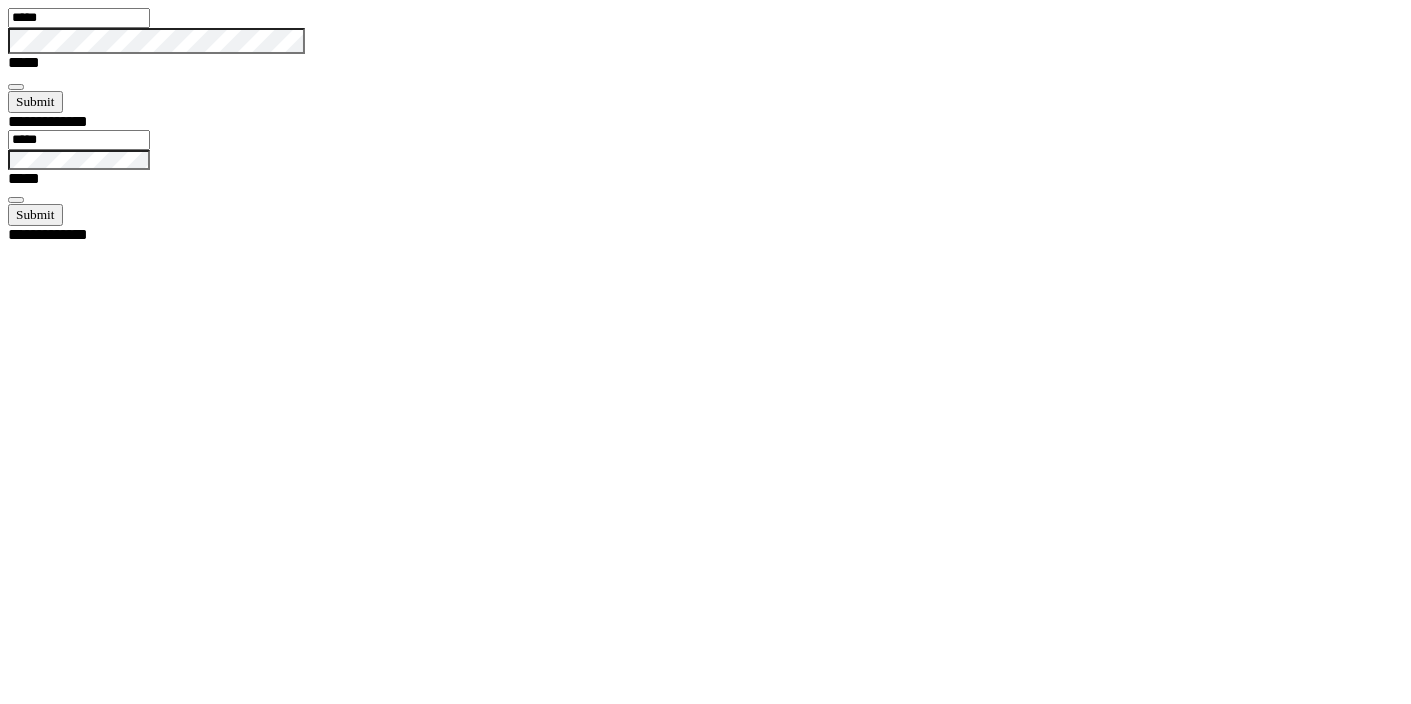 click at bounding box center (16, 87) 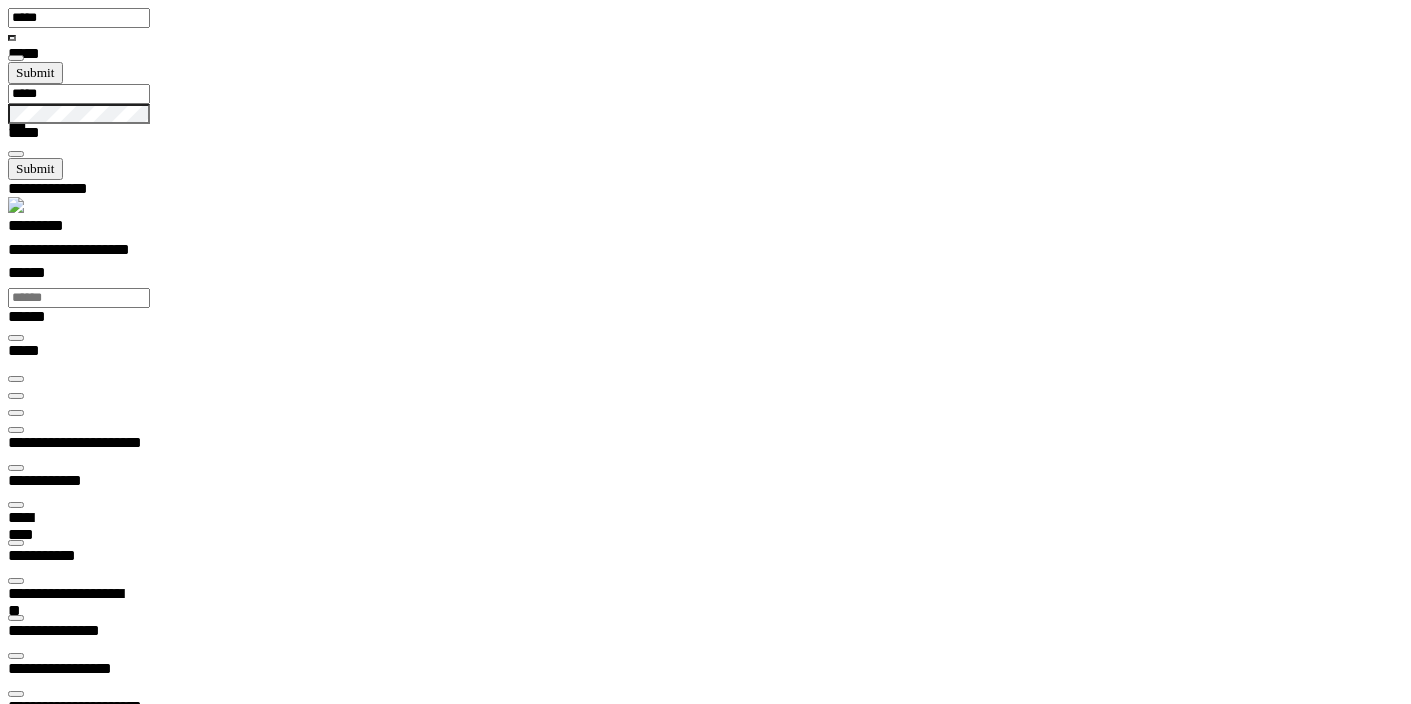 scroll, scrollTop: 99400, scrollLeft: 99800, axis: both 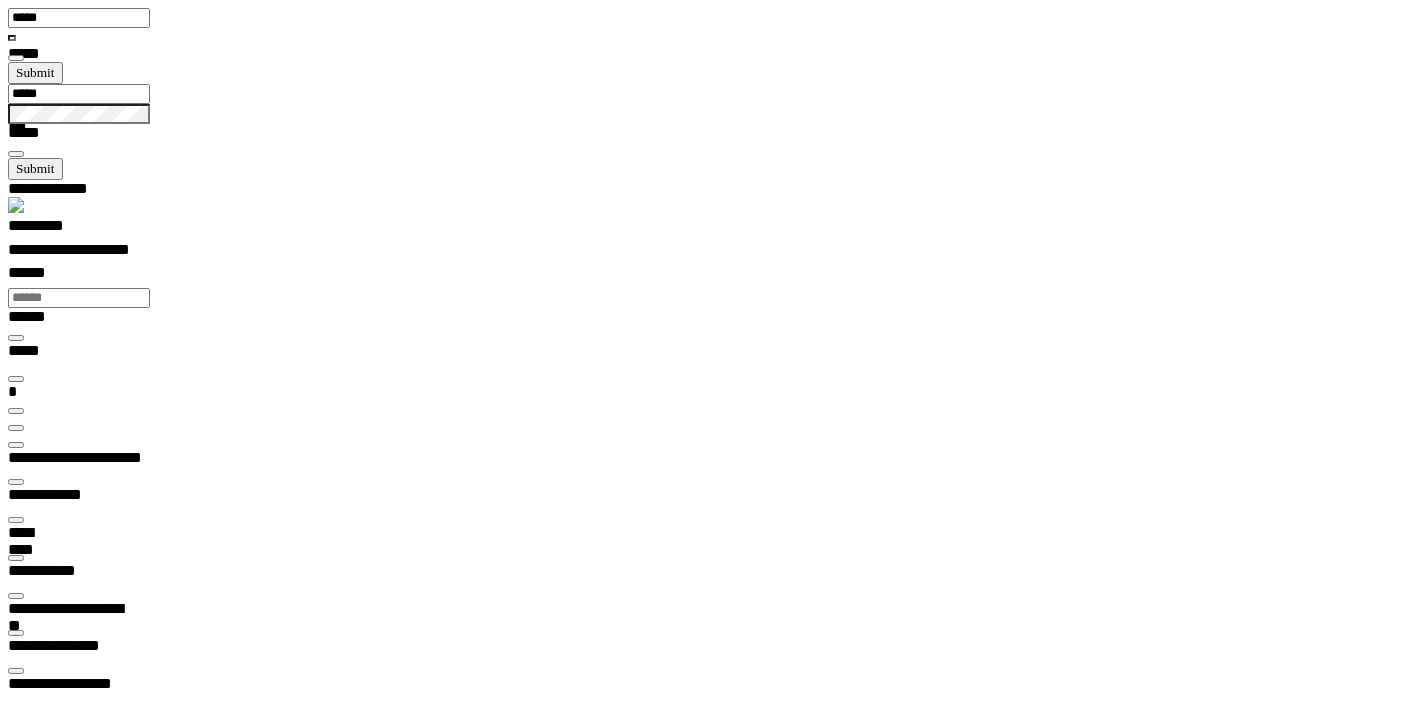 click at bounding box center [33, 18834] 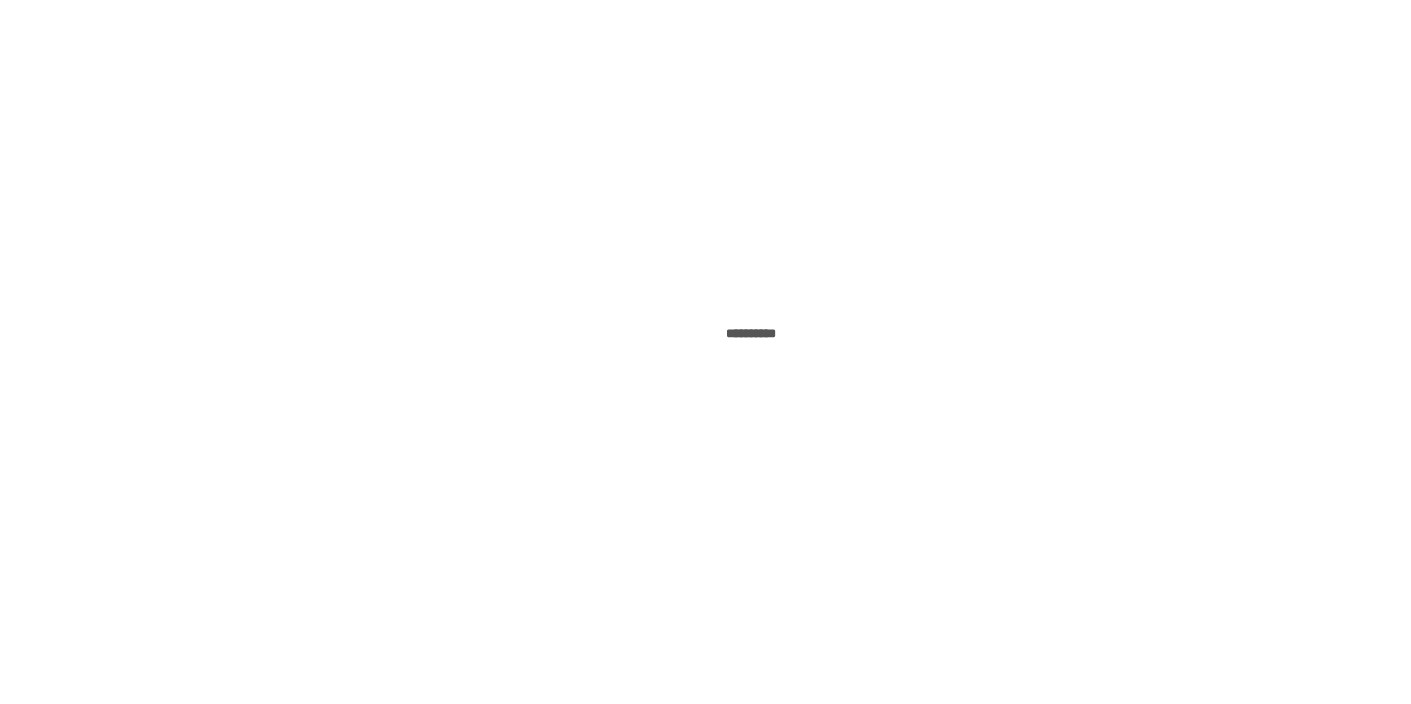 scroll, scrollTop: 0, scrollLeft: 0, axis: both 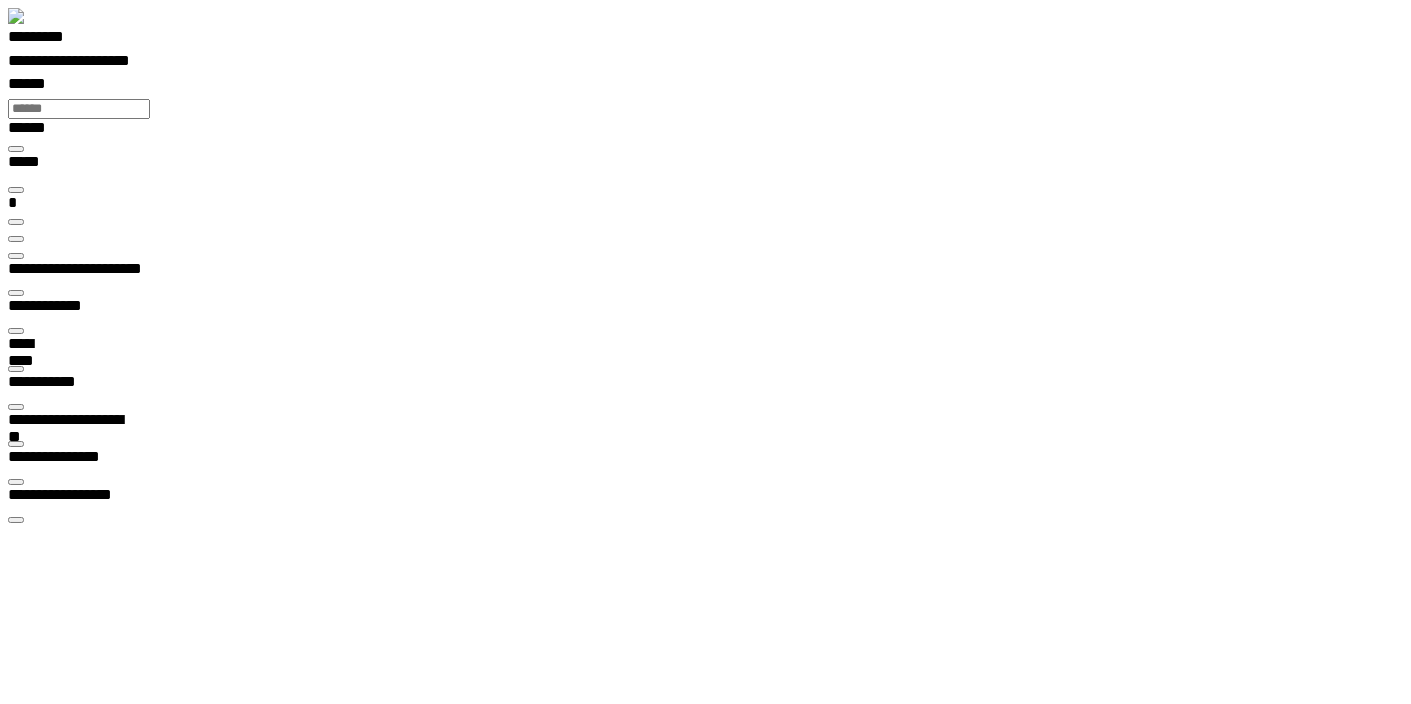 click at bounding box center (33, 5970) 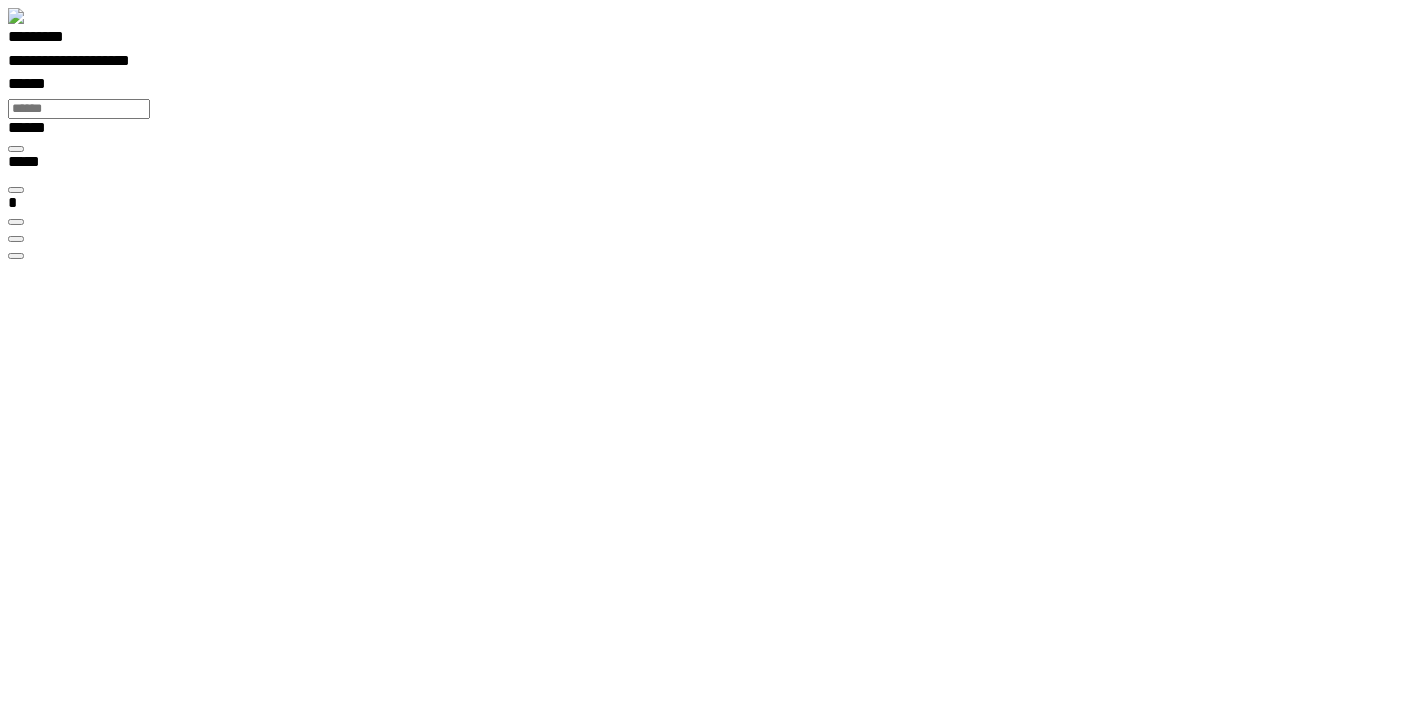 scroll, scrollTop: 99969, scrollLeft: 99929, axis: both 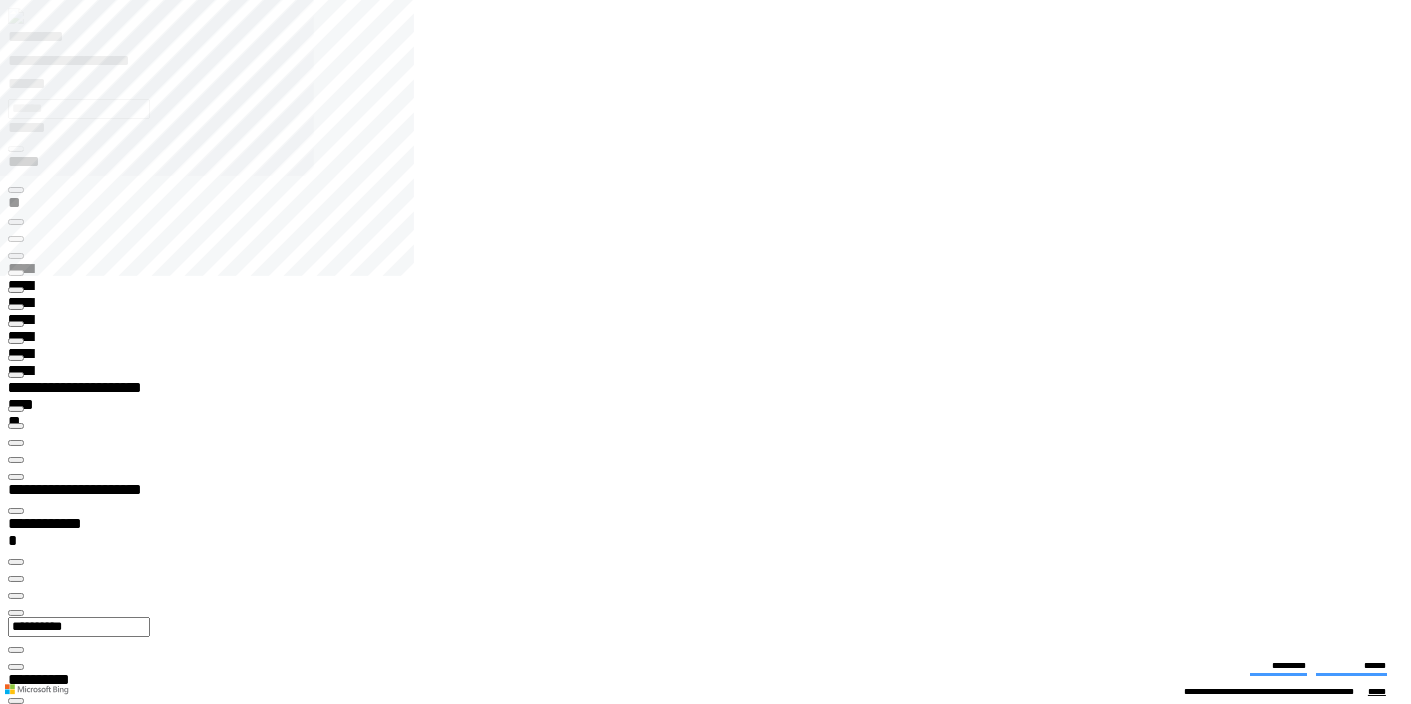 type on "*********" 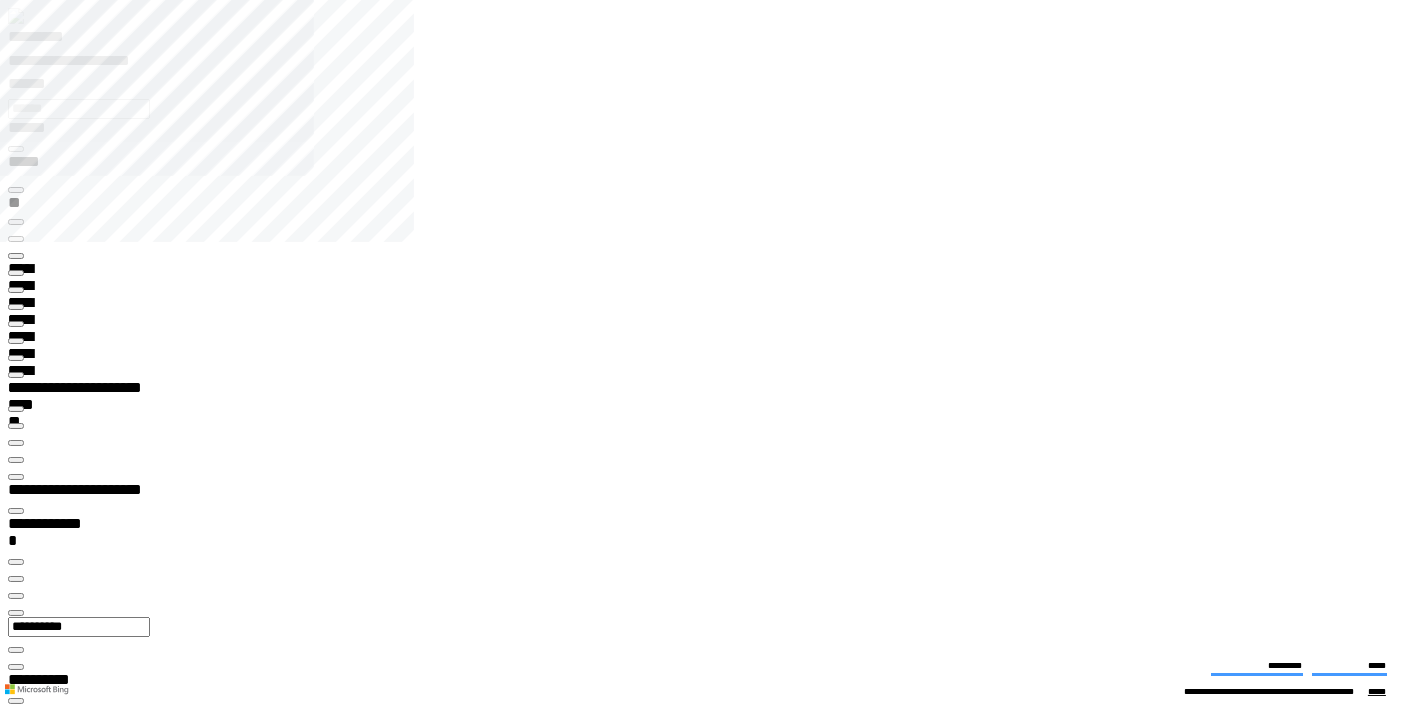 scroll, scrollTop: 0, scrollLeft: 0, axis: both 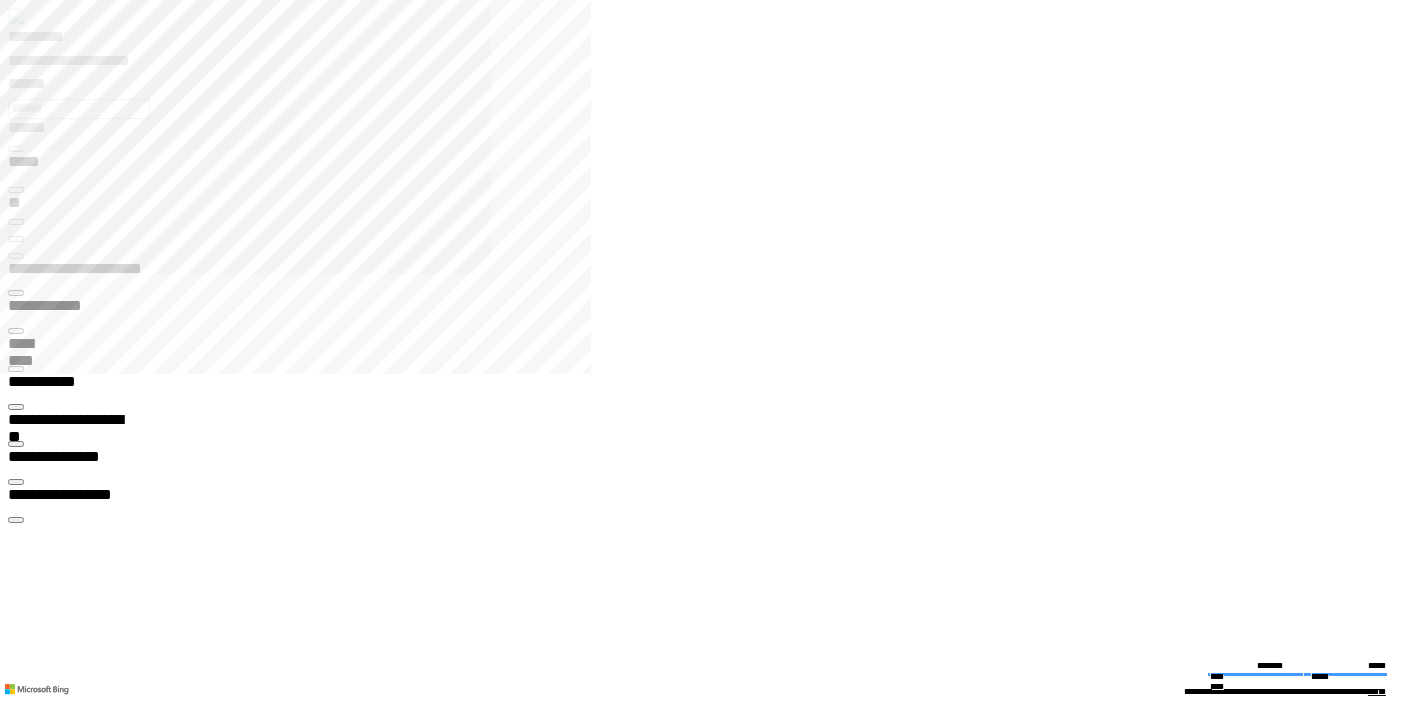 click at bounding box center (16, 444) 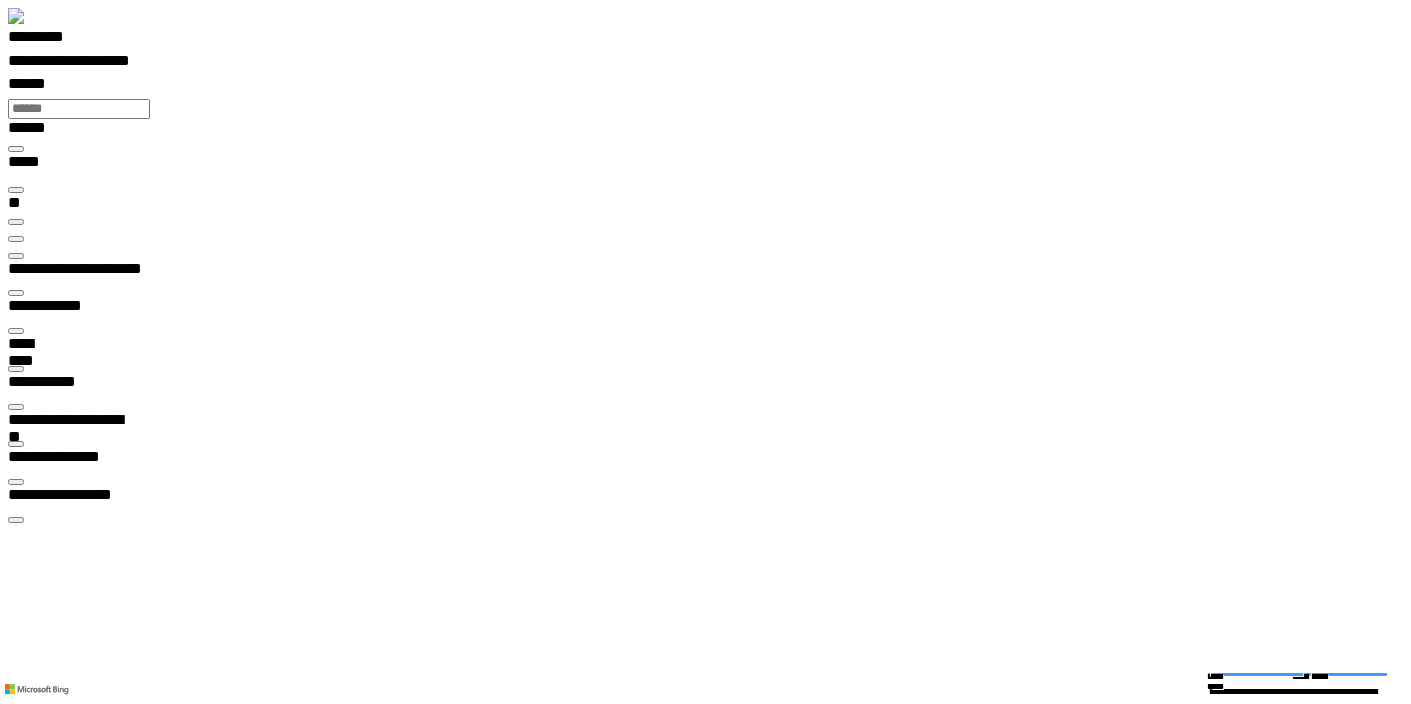 click at bounding box center (16, 331) 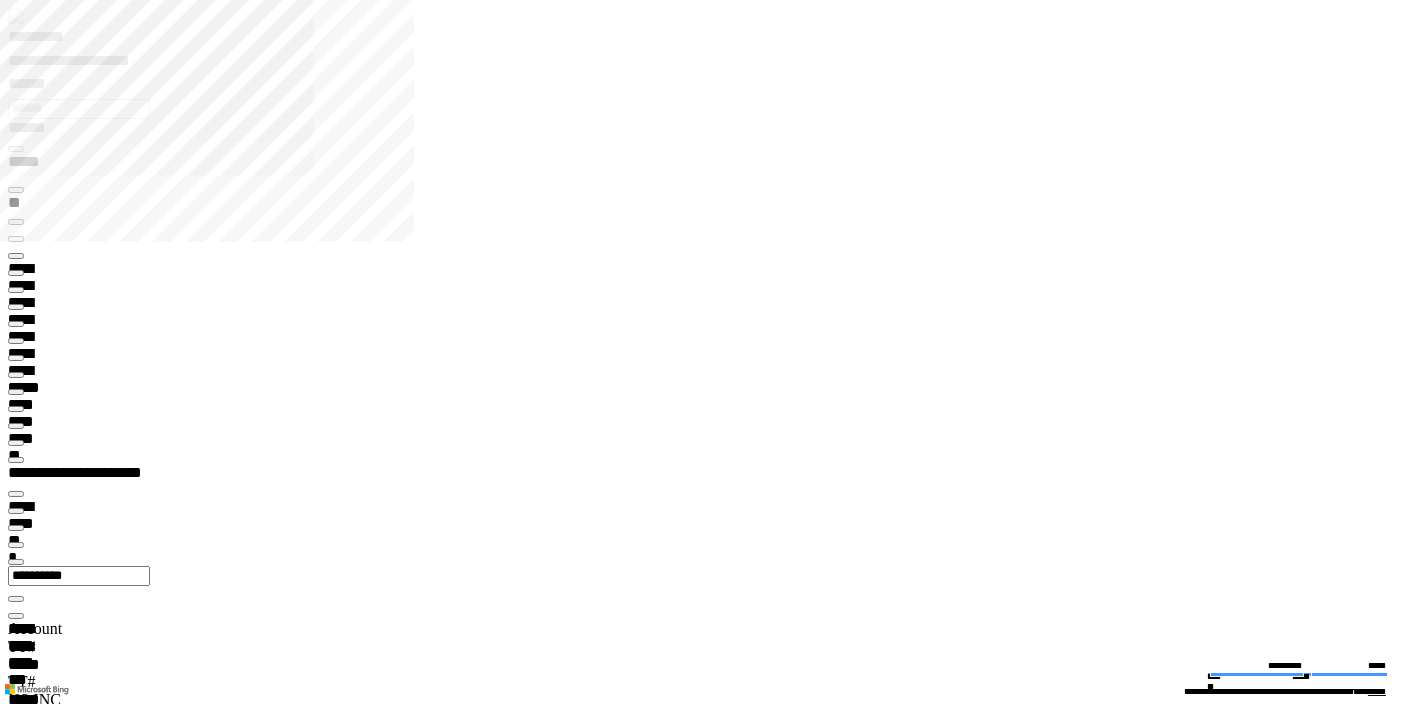 scroll, scrollTop: 666, scrollLeft: 0, axis: vertical 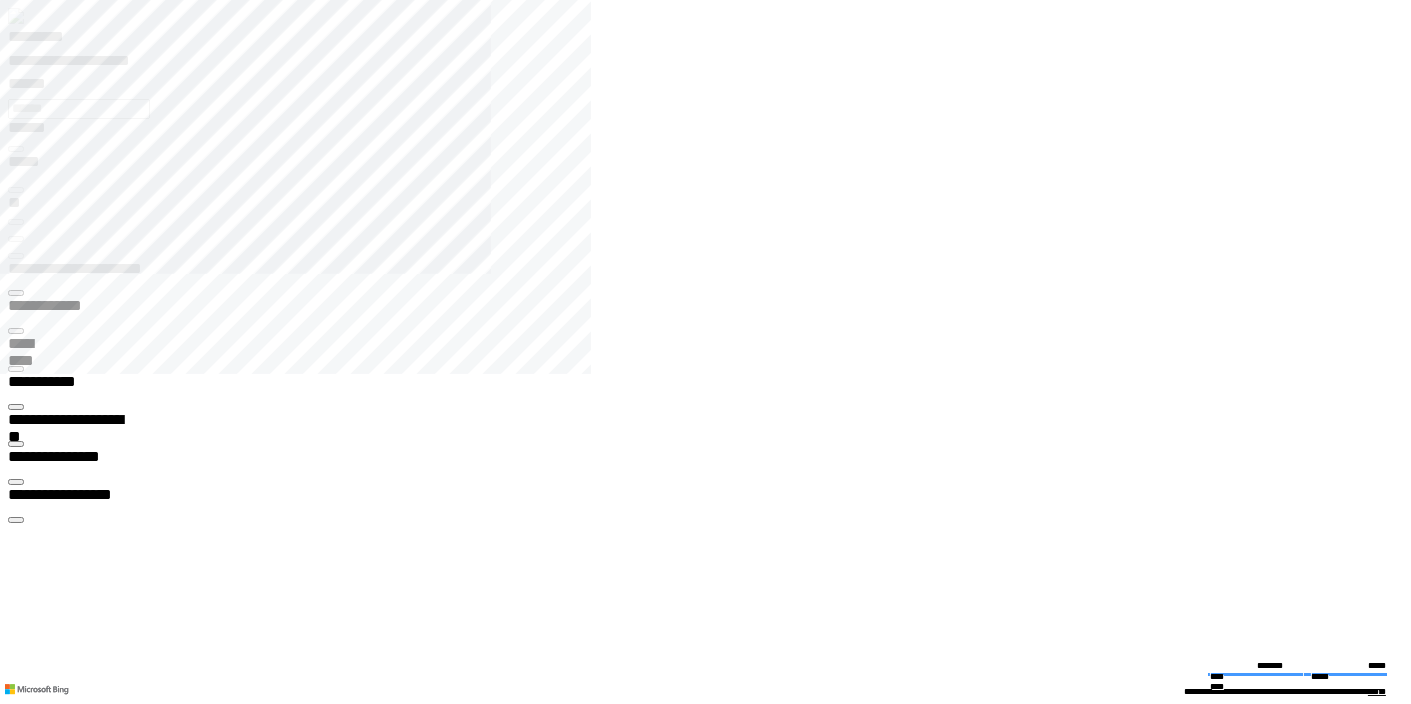 click on "**********" at bounding box center [70, 2909] 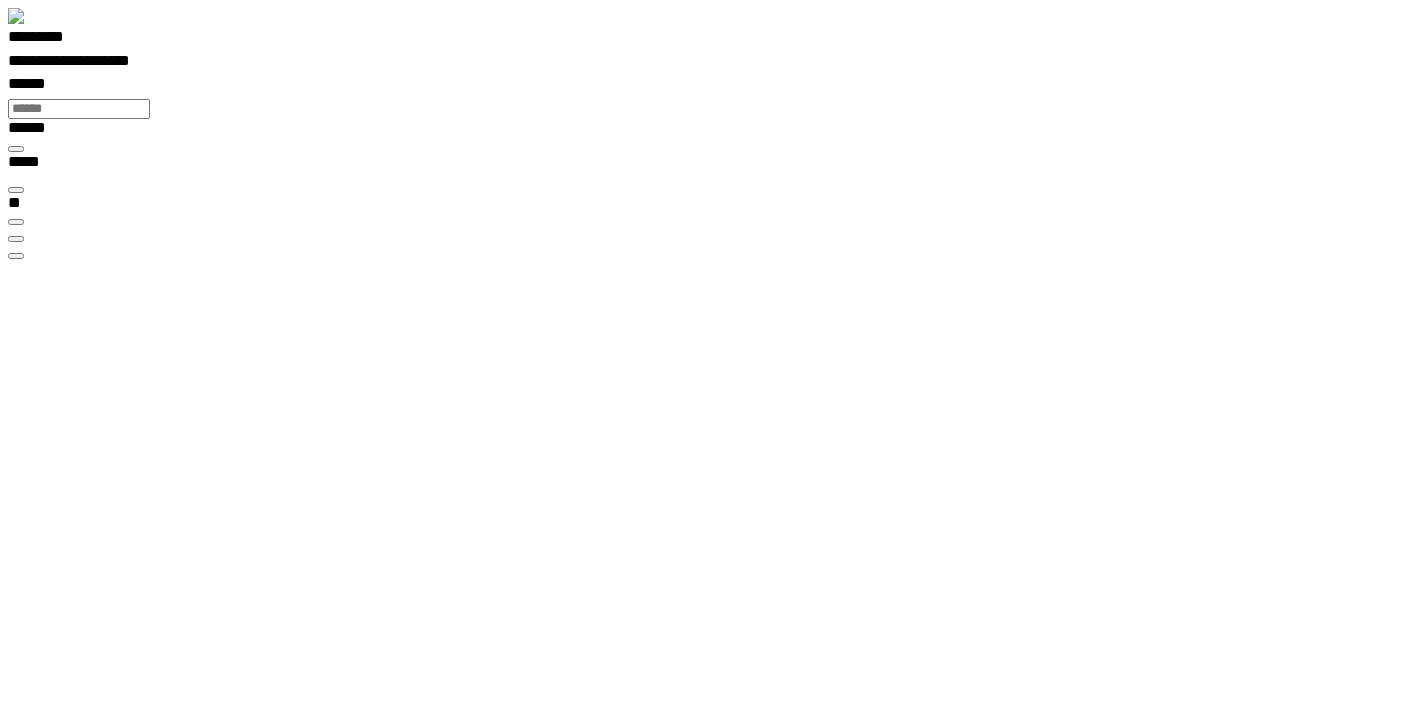 scroll, scrollTop: 0, scrollLeft: 0, axis: both 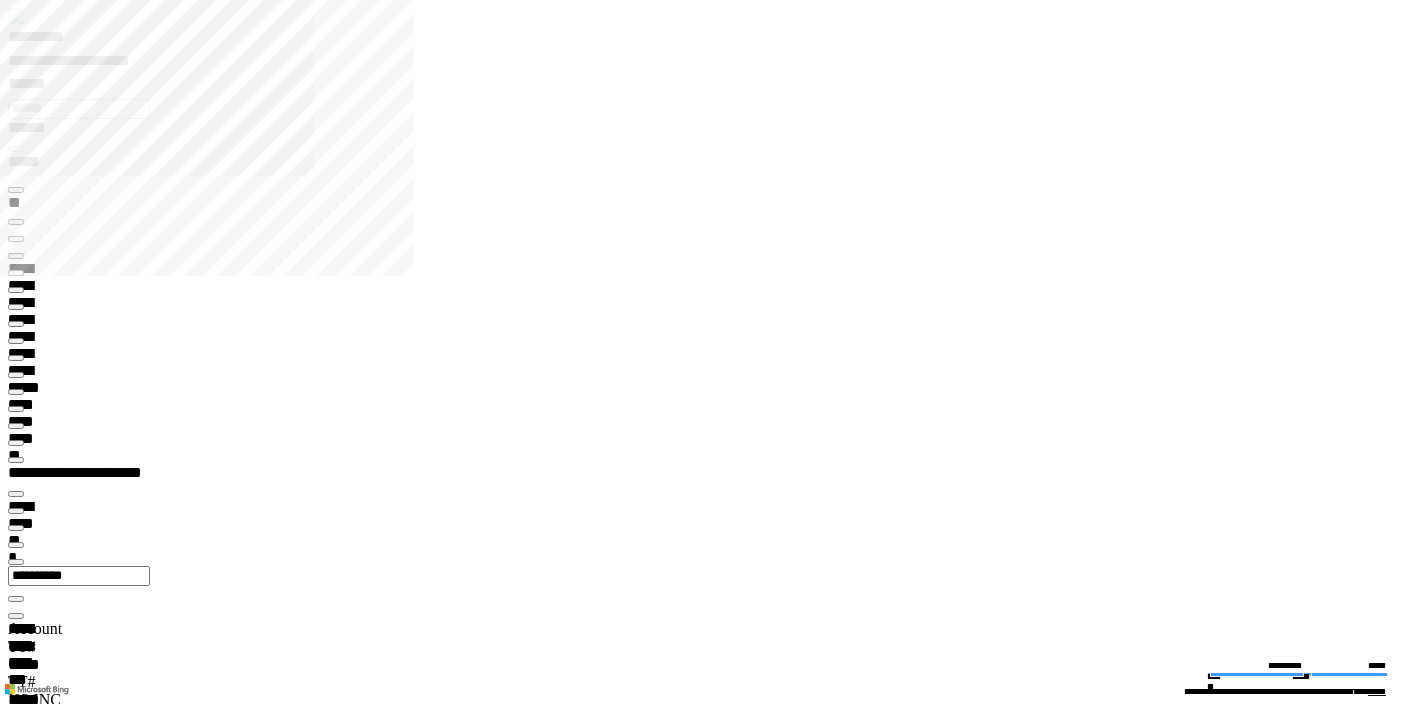 click at bounding box center [16, 19154] 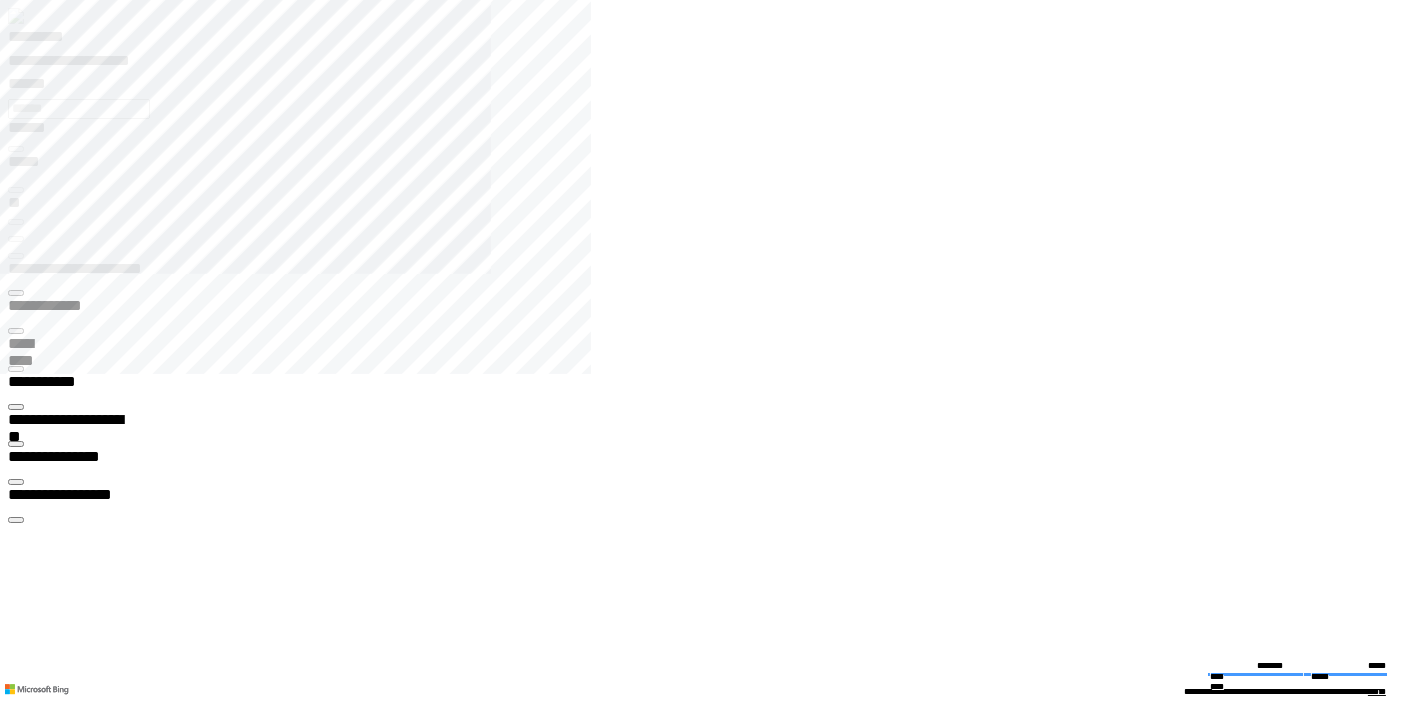 click on "**********" at bounding box center (70, 2909) 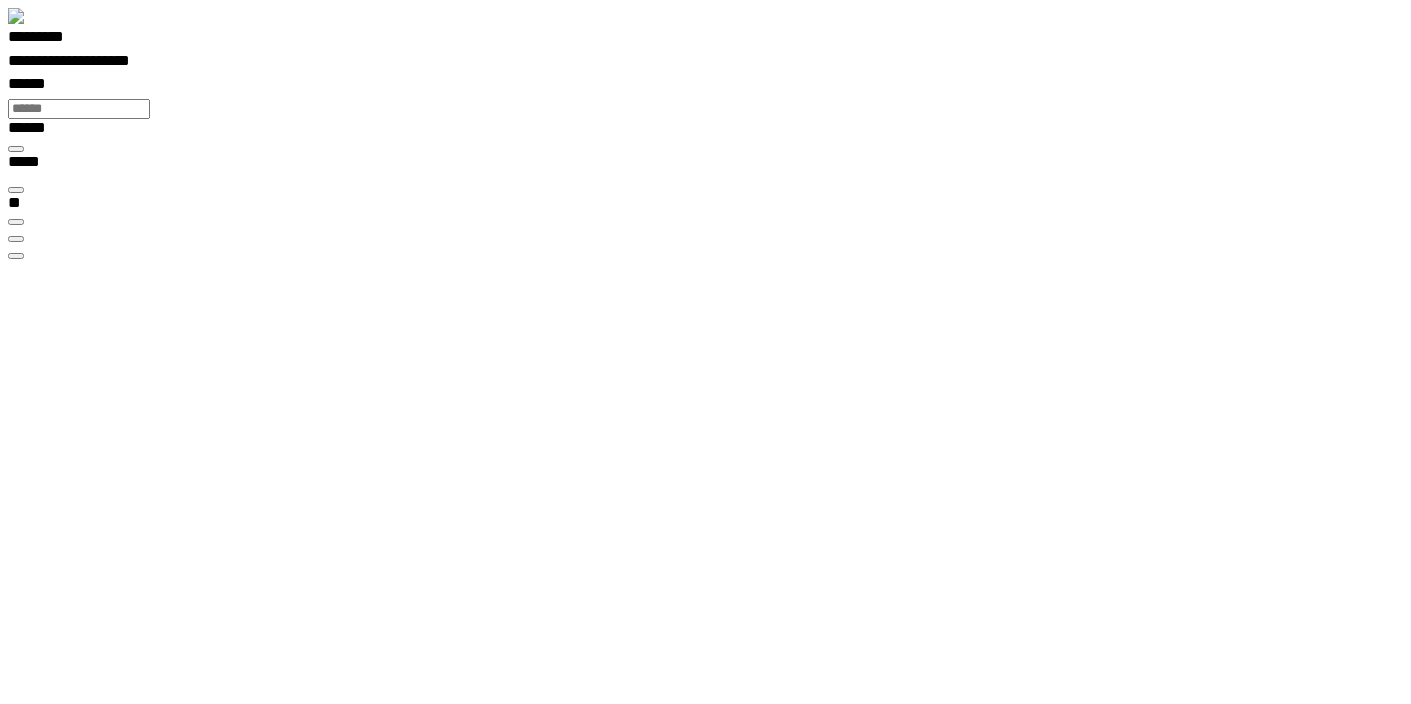 scroll, scrollTop: 31, scrollLeft: 119, axis: both 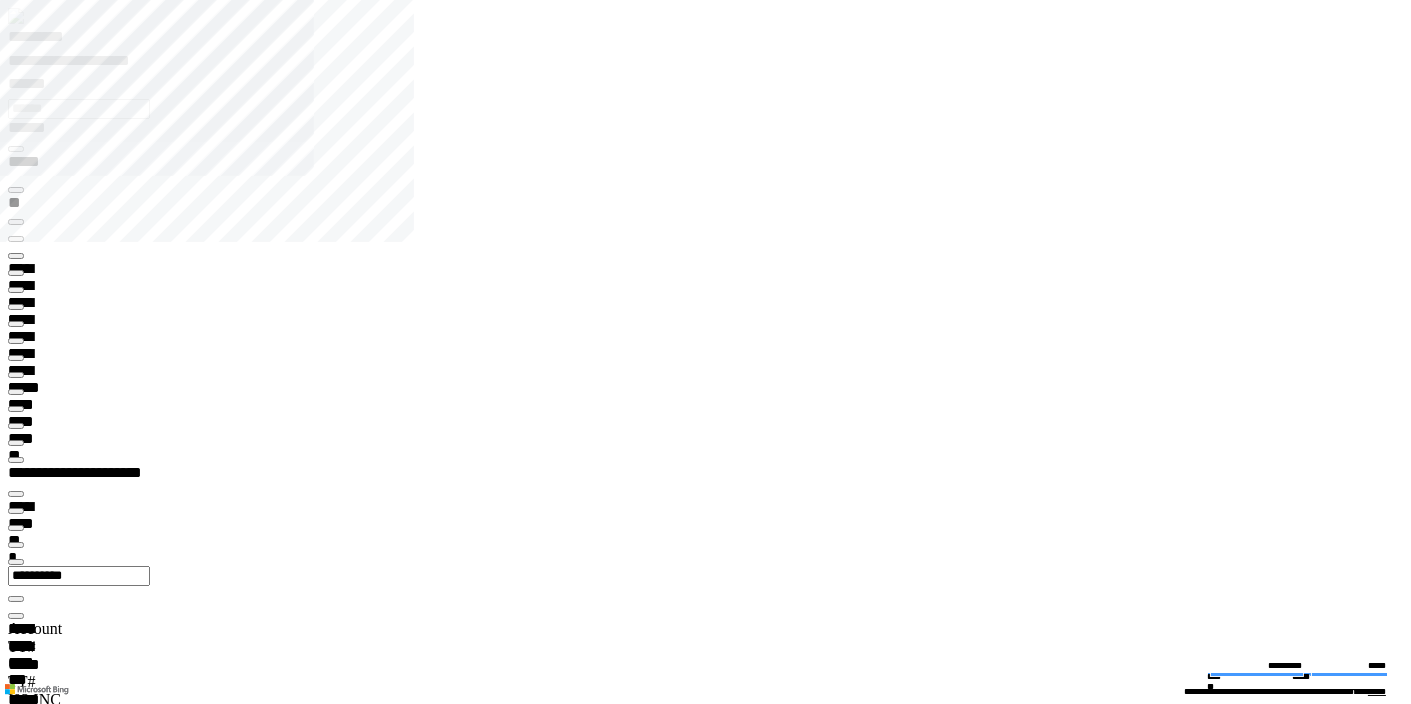 click at bounding box center [541, 21264] 